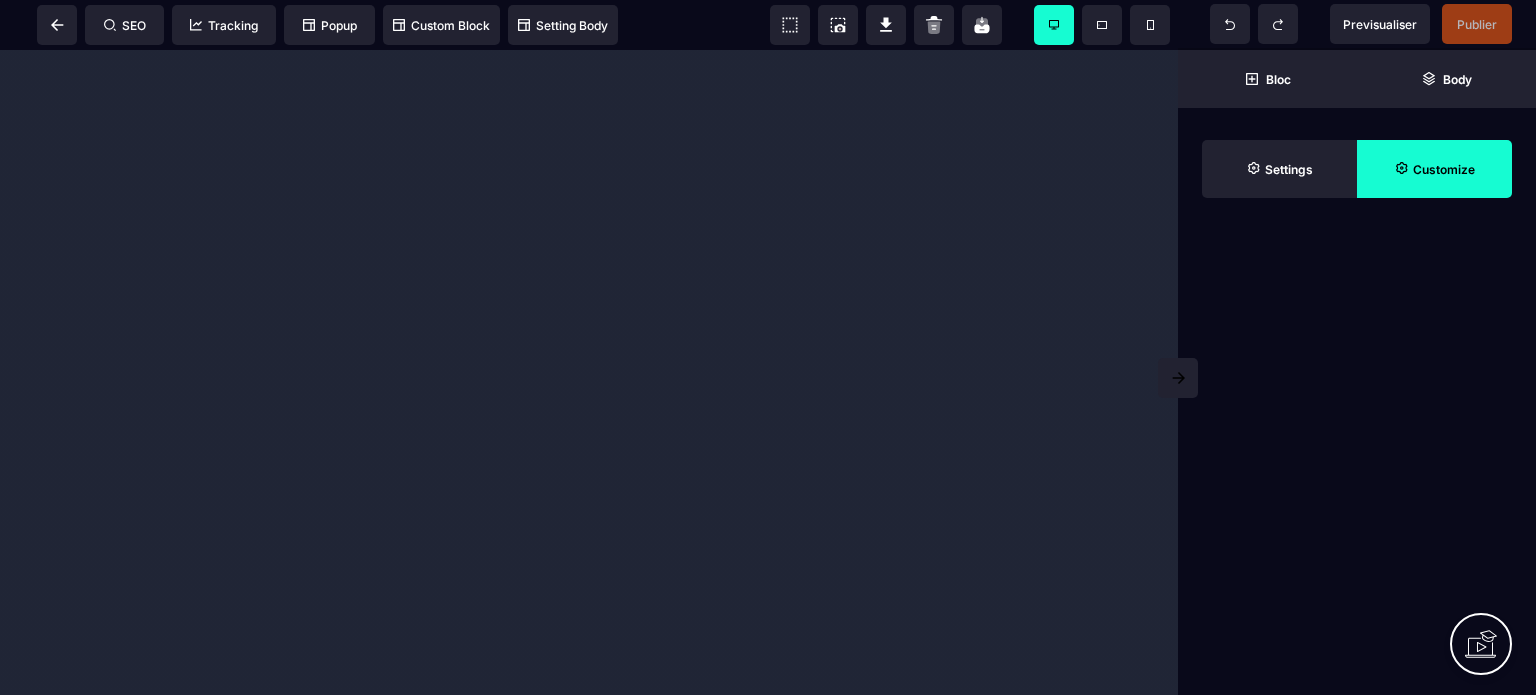 scroll, scrollTop: 0, scrollLeft: 0, axis: both 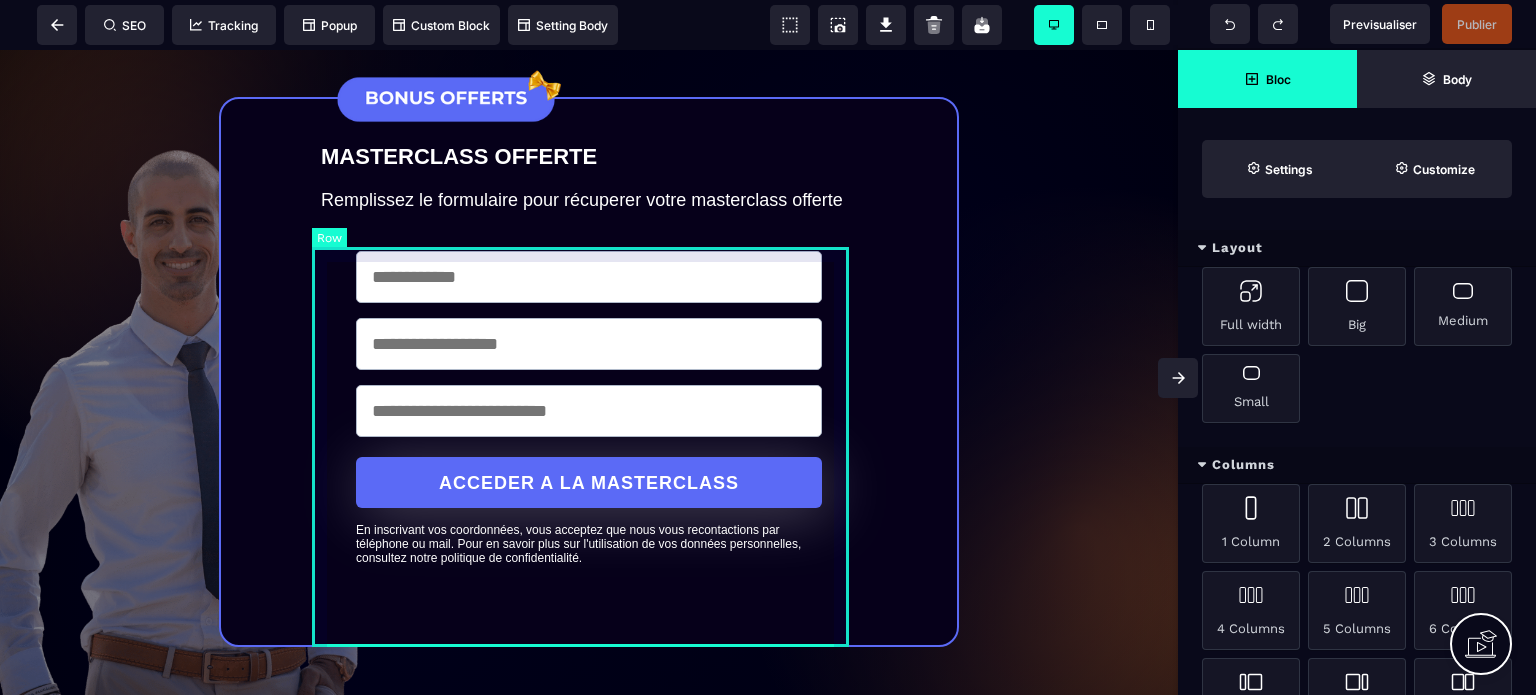 click on "ACCEDER A LA MASTERCLASS En inscrivant vos coordonnées, vous acceptez que nous vous recontactions par [PHONE] ou [EMAIL]. Pour en savoir plus sur l'utilisation de vos données personnelles, consultez notre politique de confidentialité." at bounding box center (589, 410) 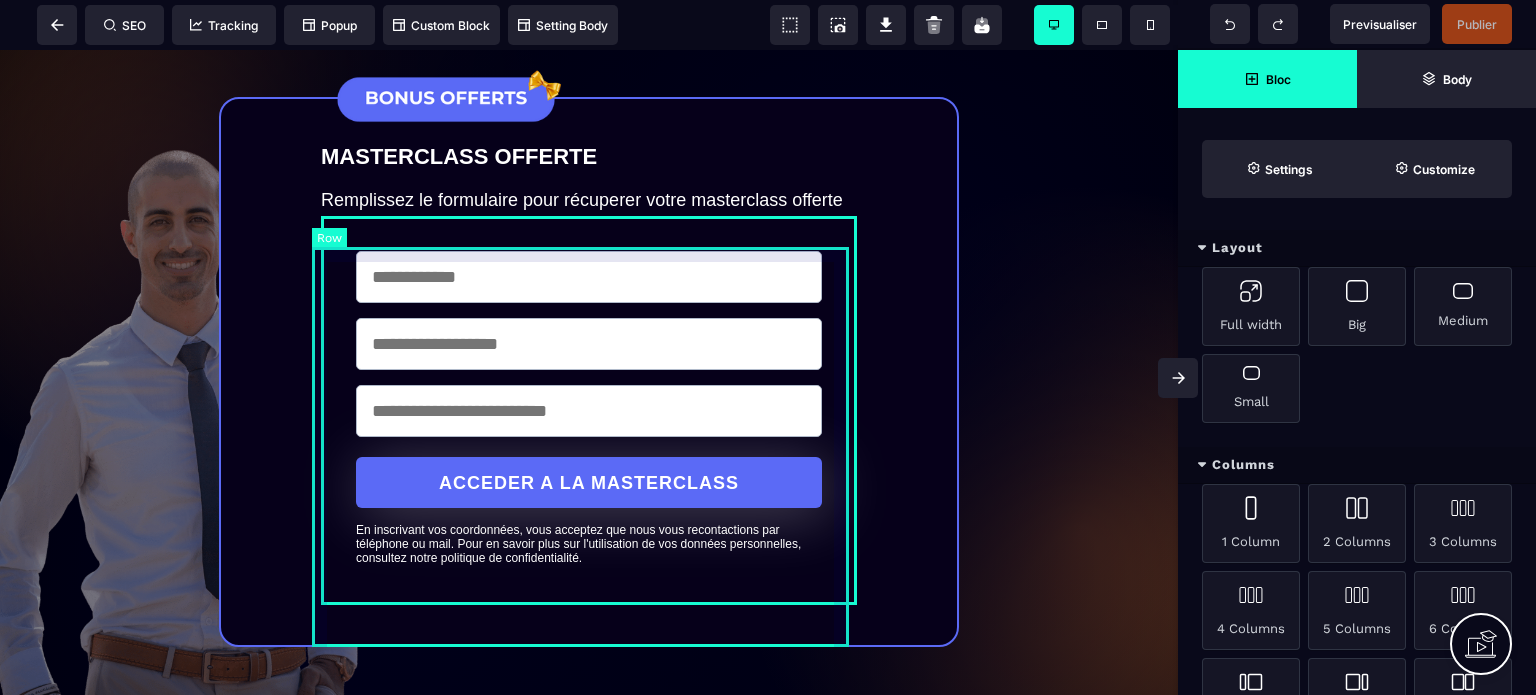 select on "*" 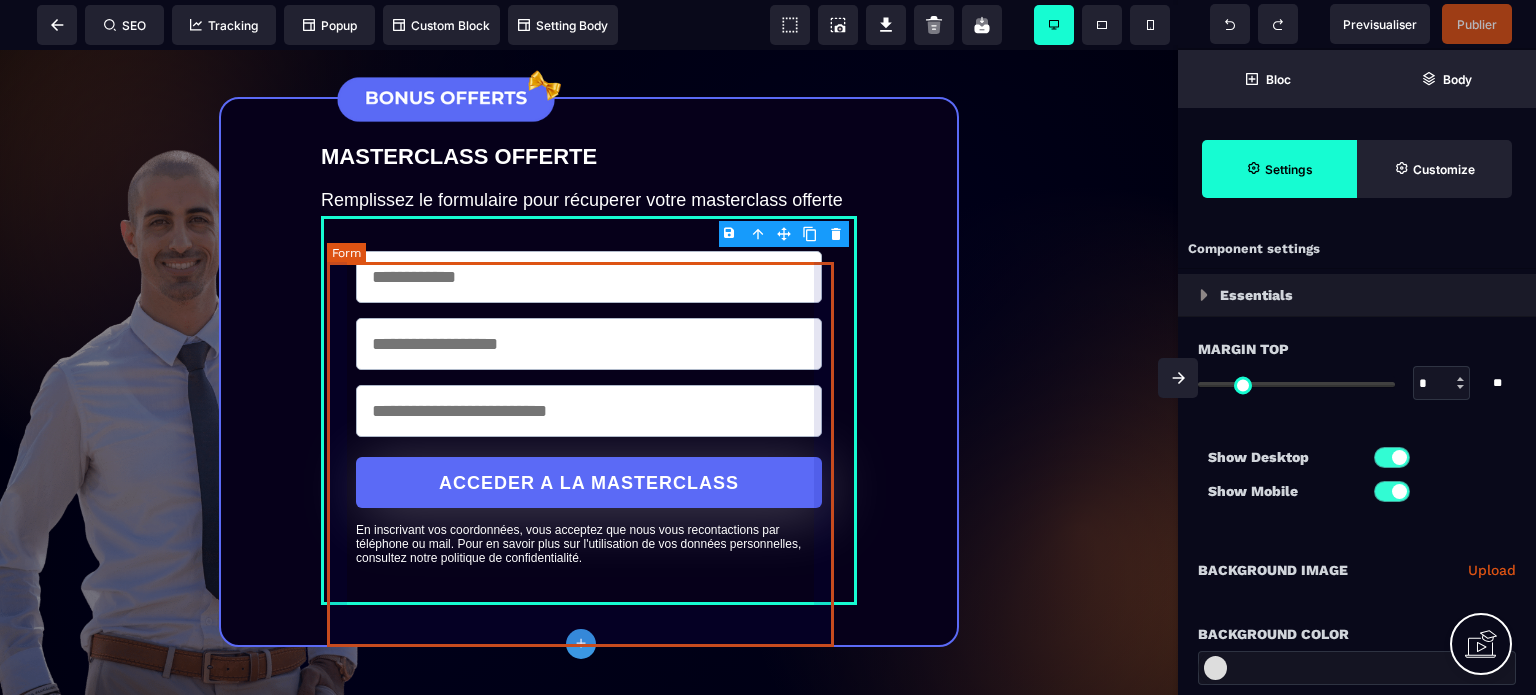 type on "*" 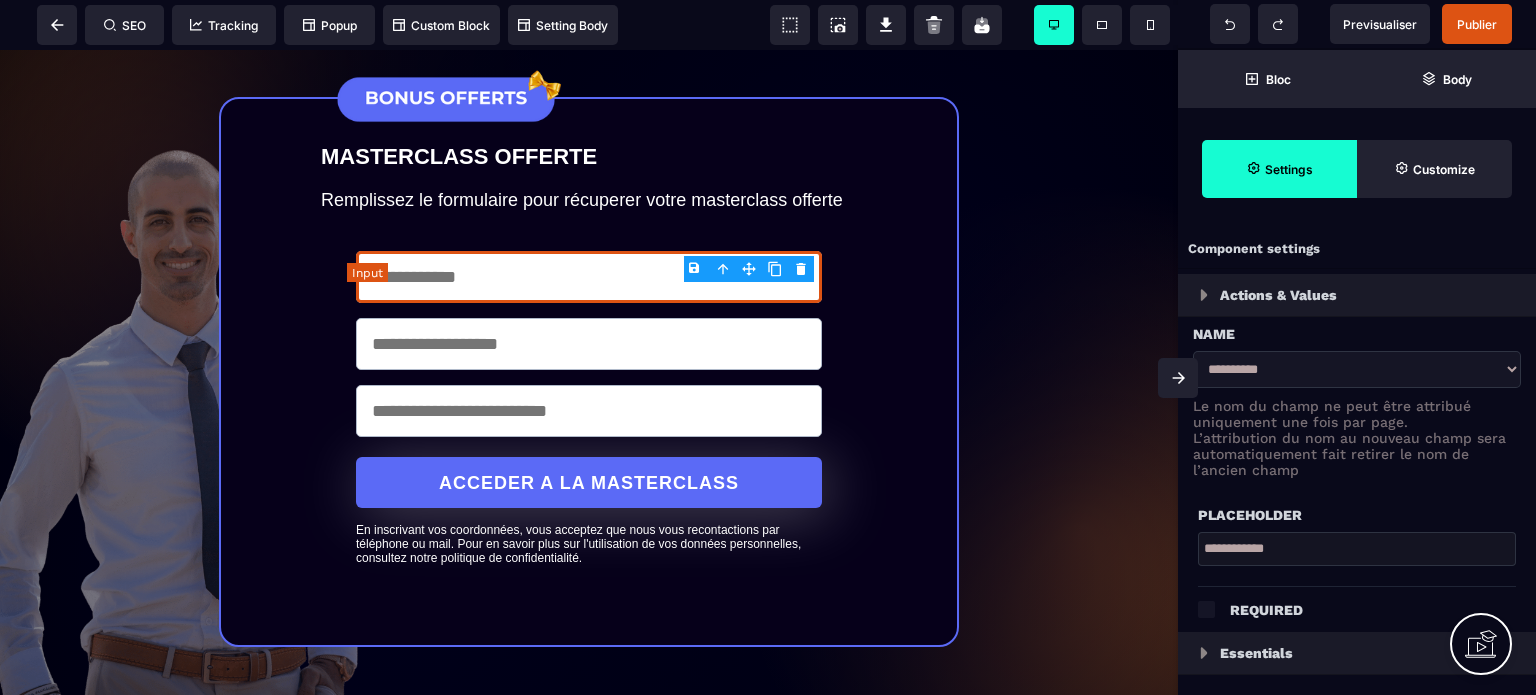 type on "**" 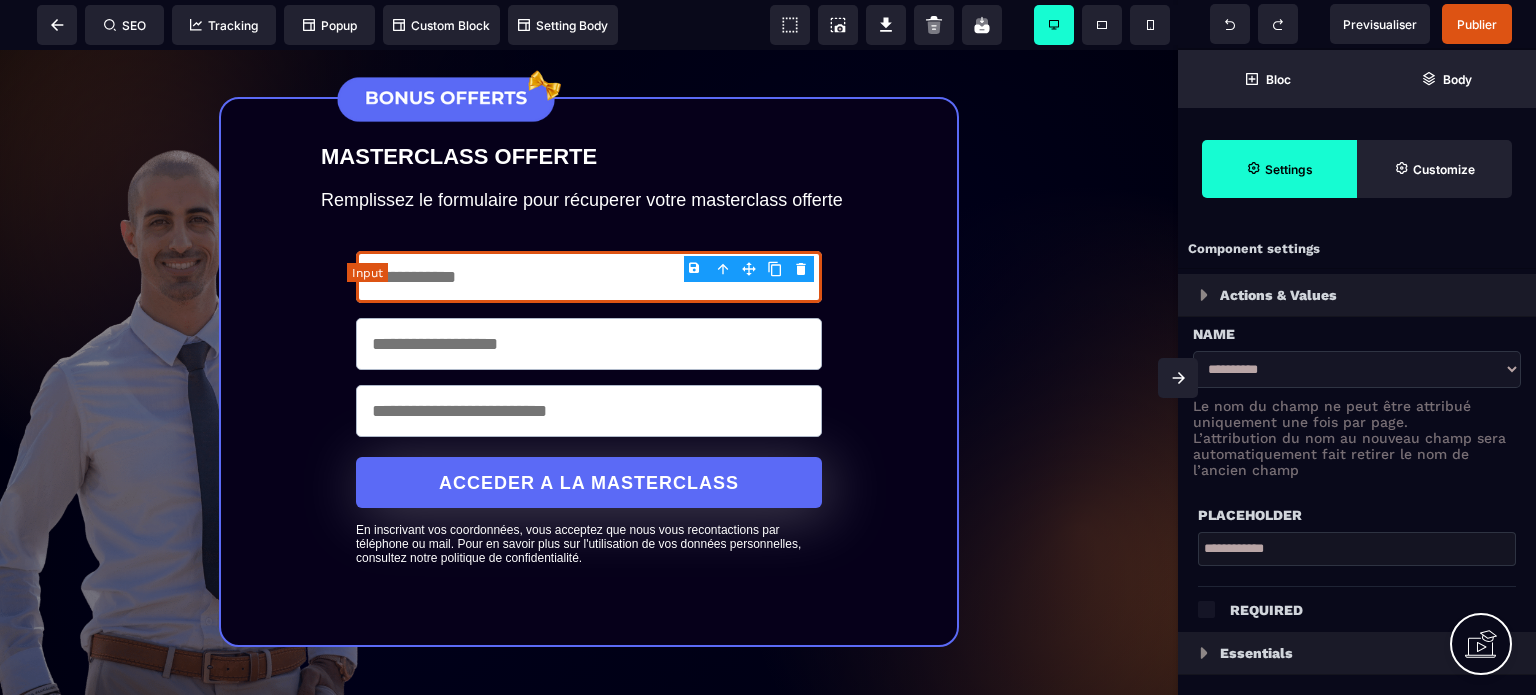 type on "**" 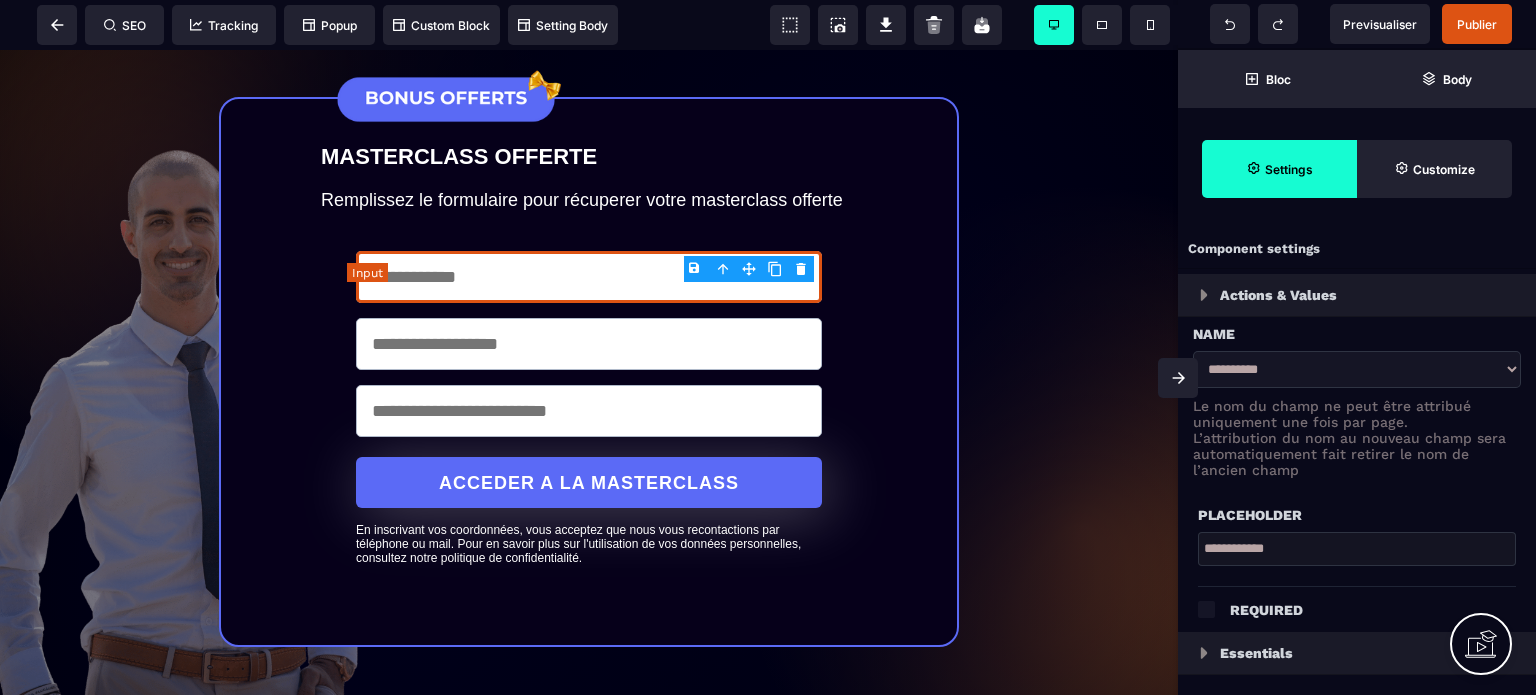 type on "*" 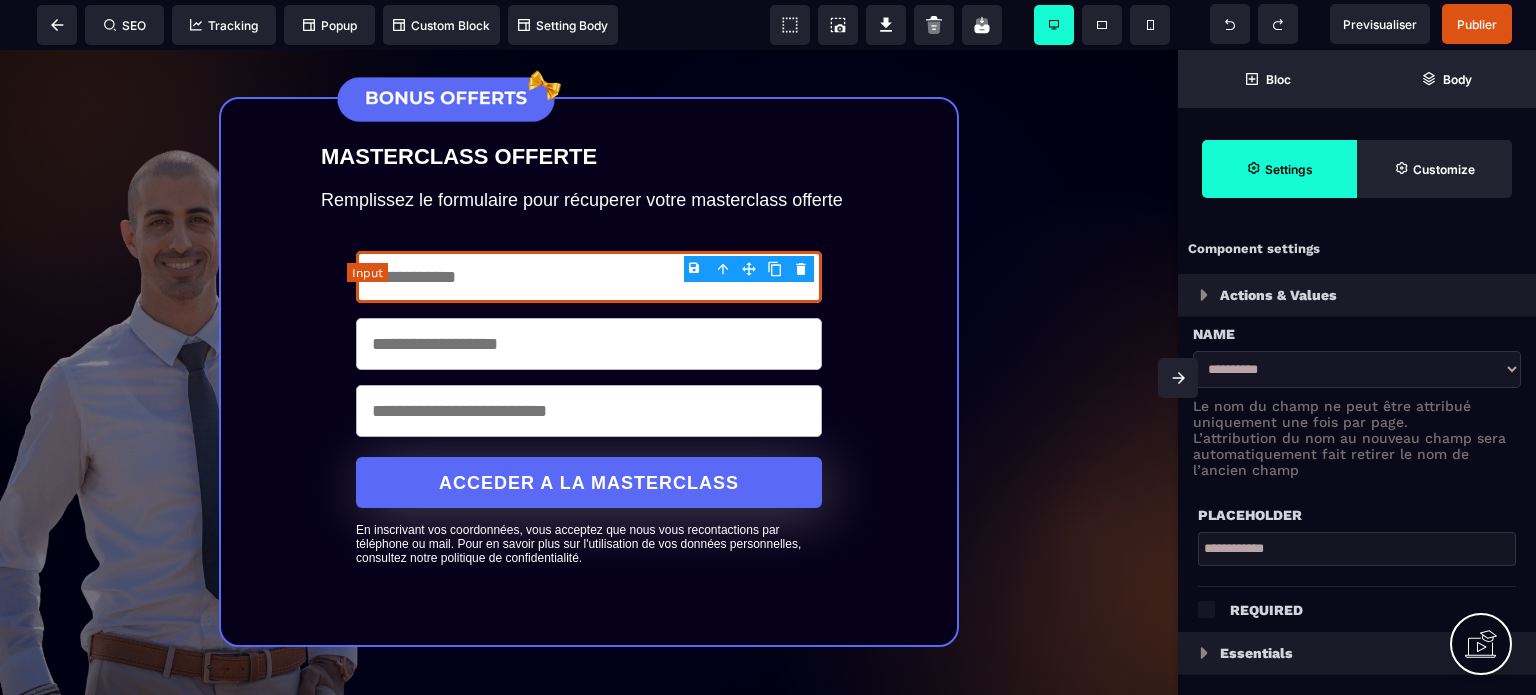 type on "***" 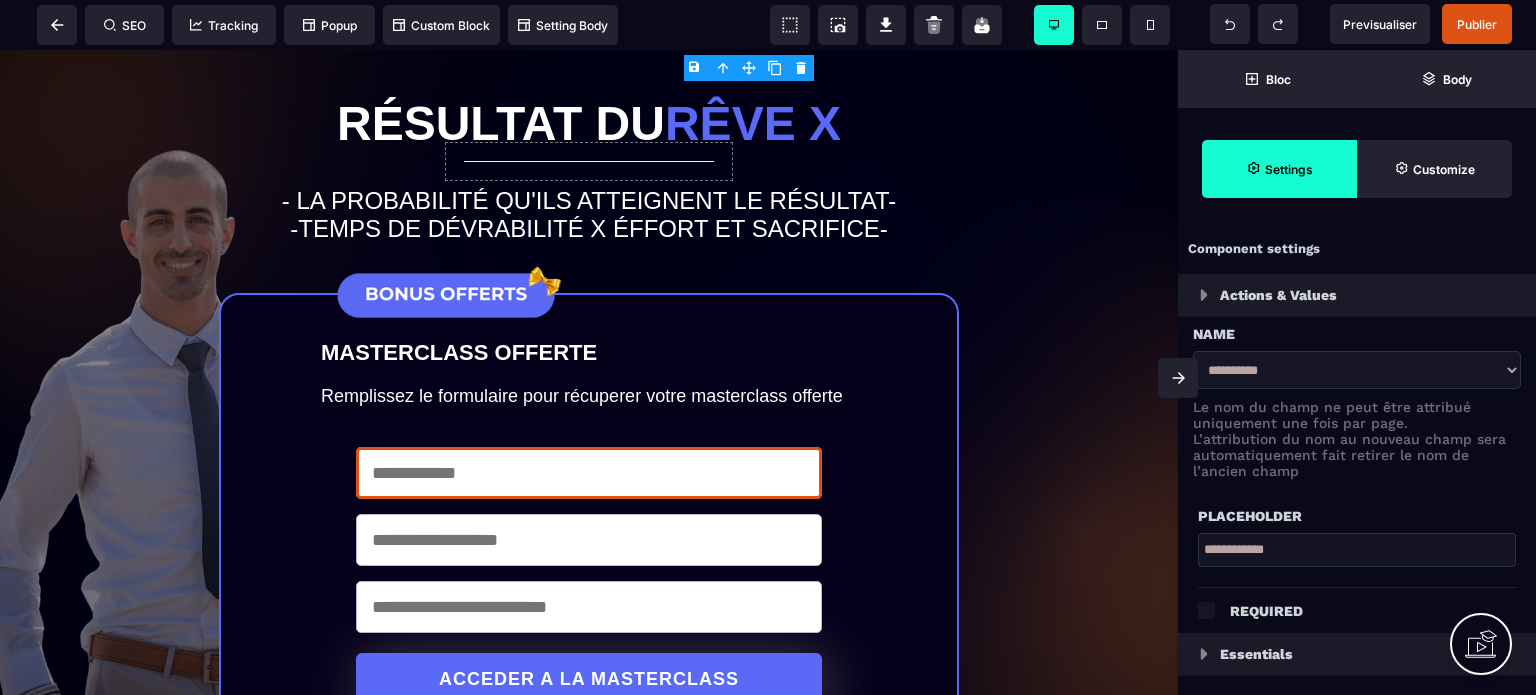 scroll, scrollTop: 0, scrollLeft: 0, axis: both 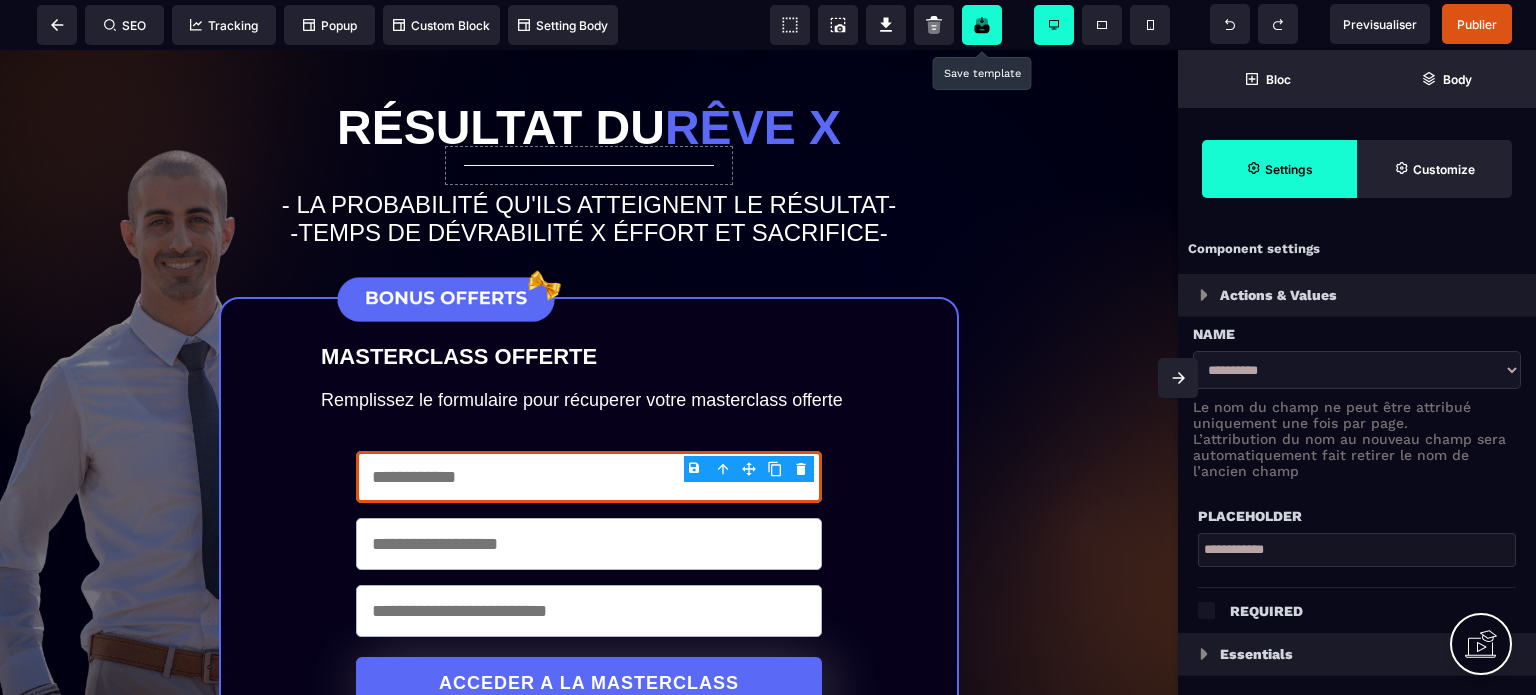 click 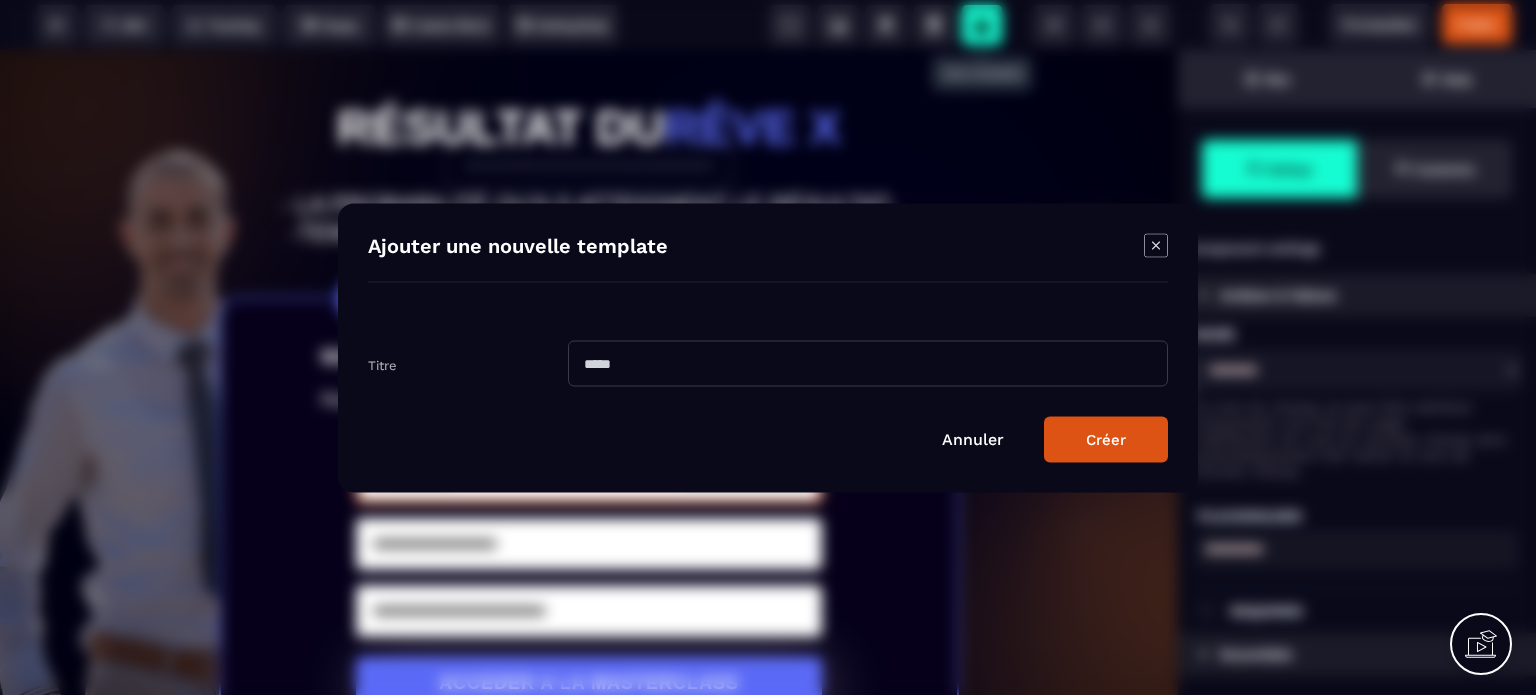 click on "Annuler" at bounding box center [973, 438] 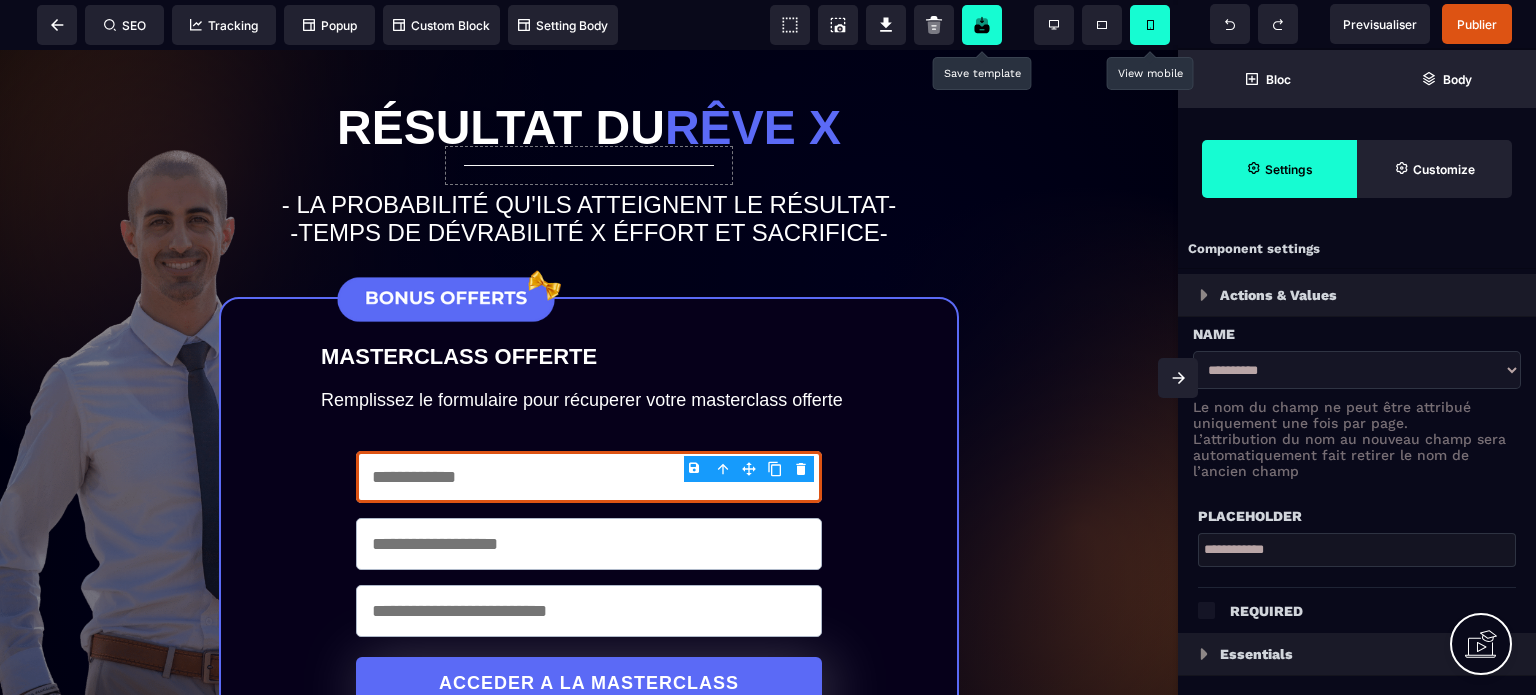 click at bounding box center [1150, 25] 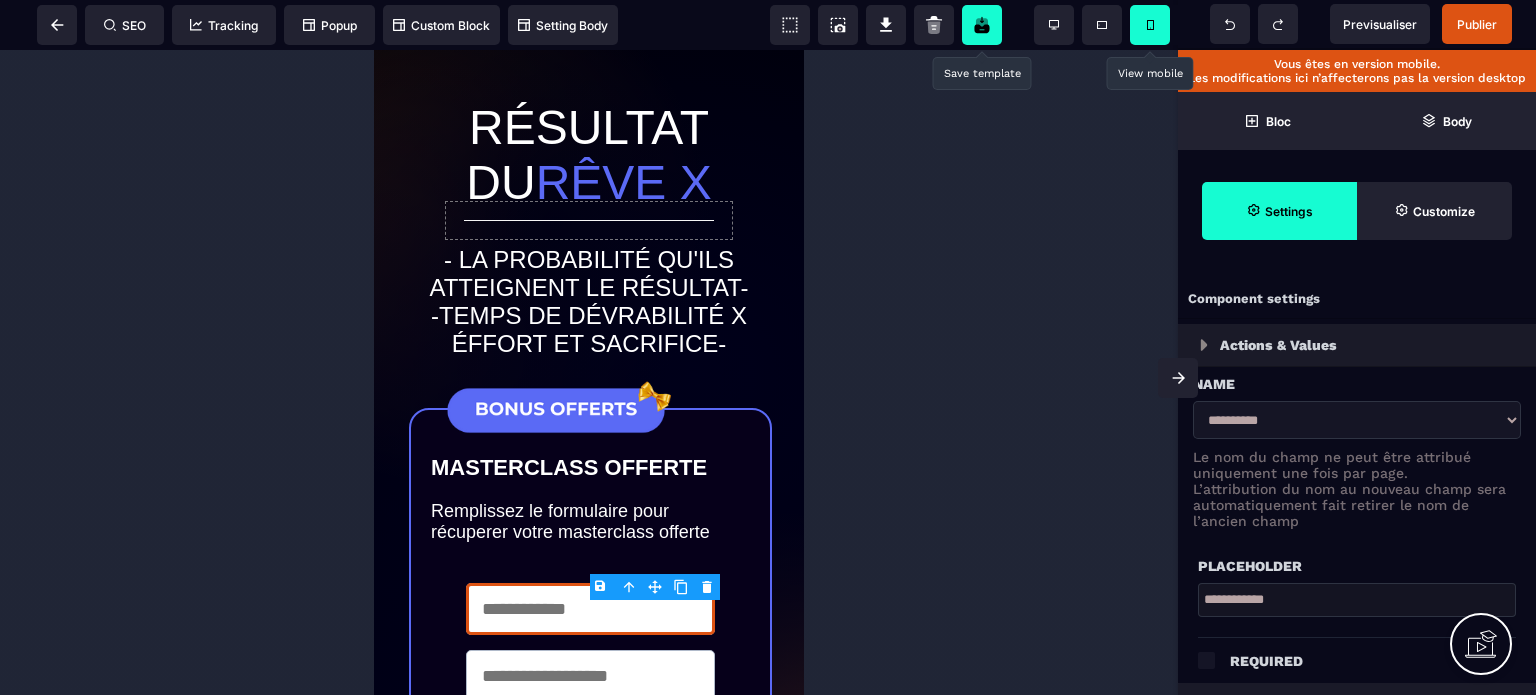 click at bounding box center [1150, 25] 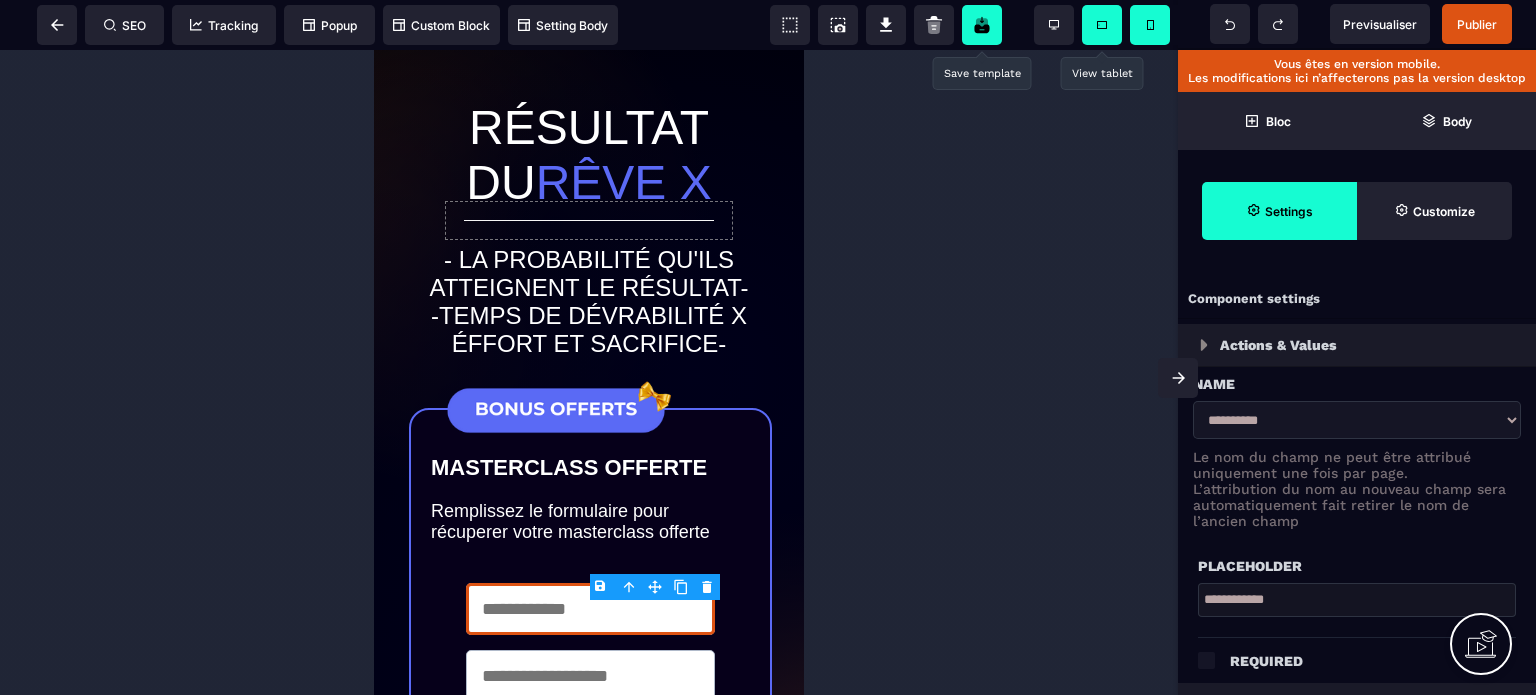 click 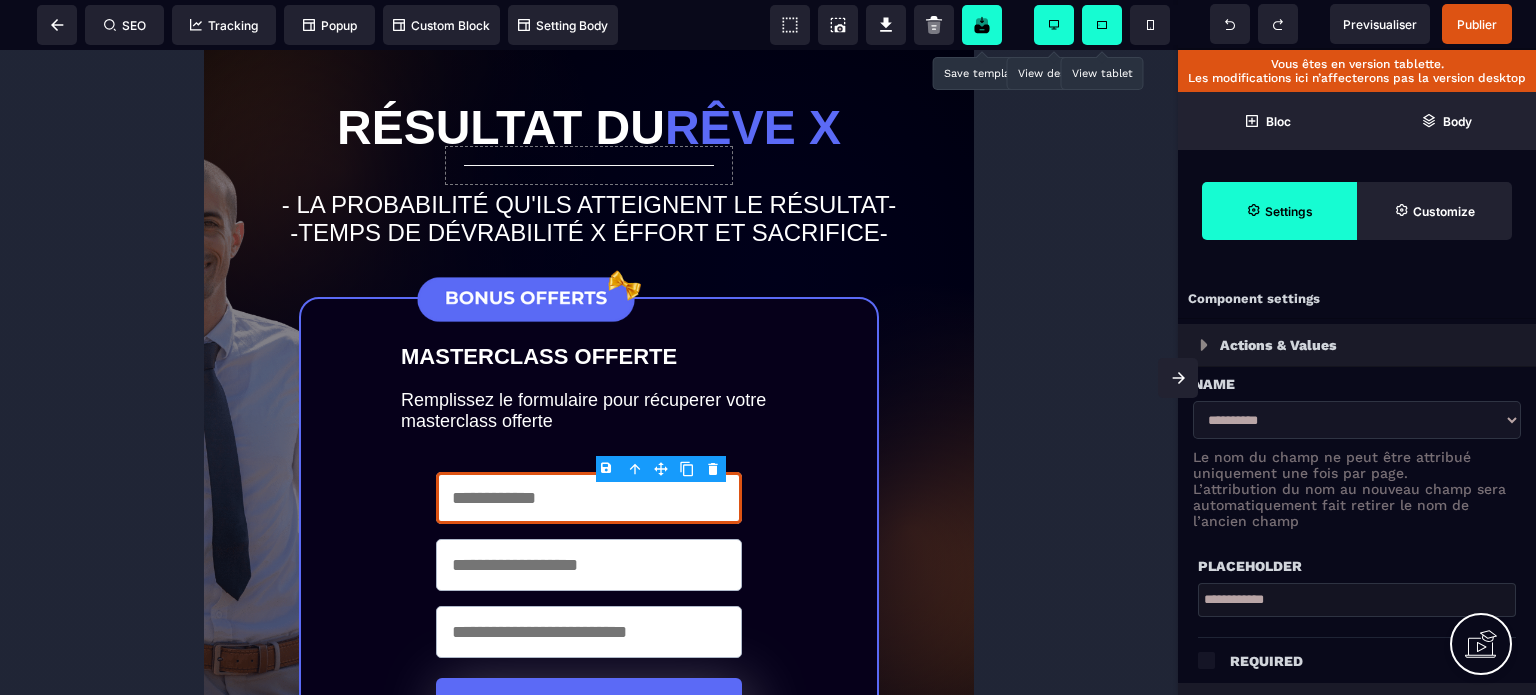 click 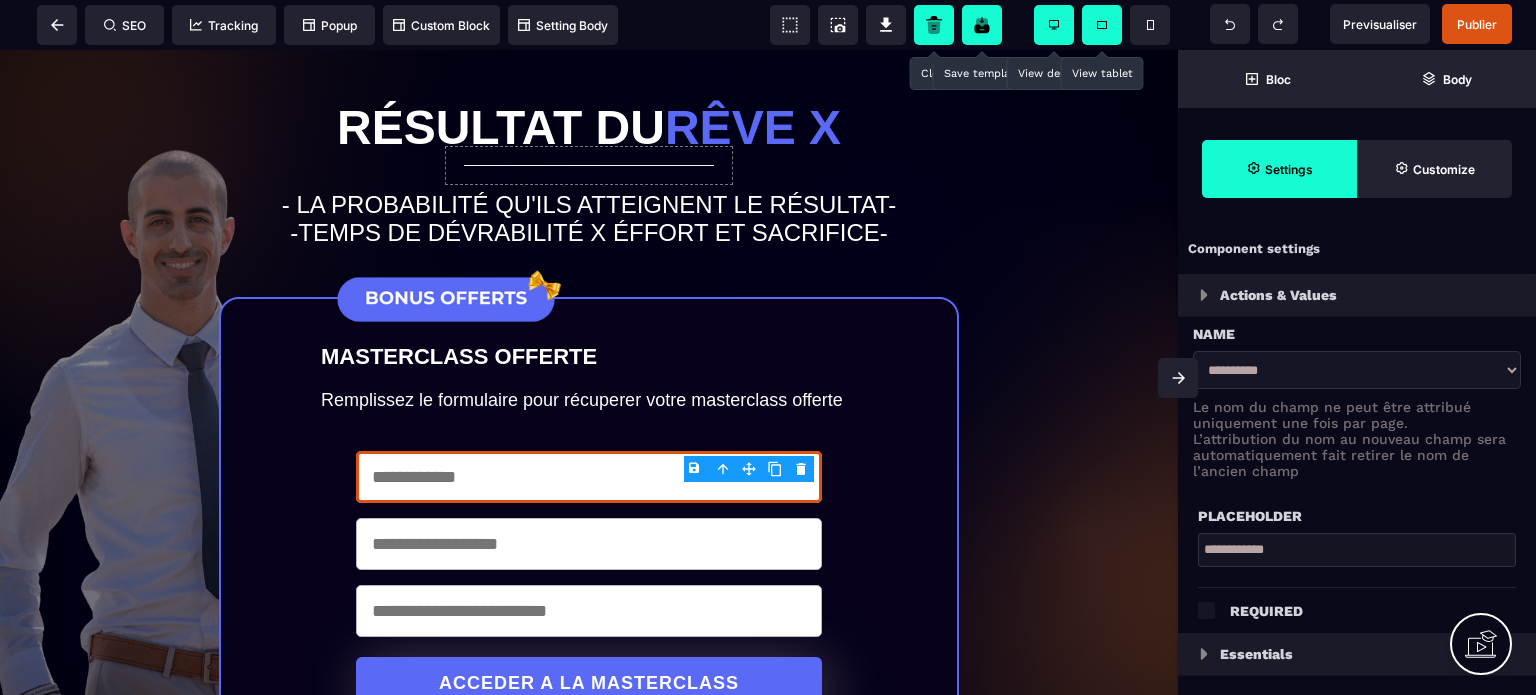 click 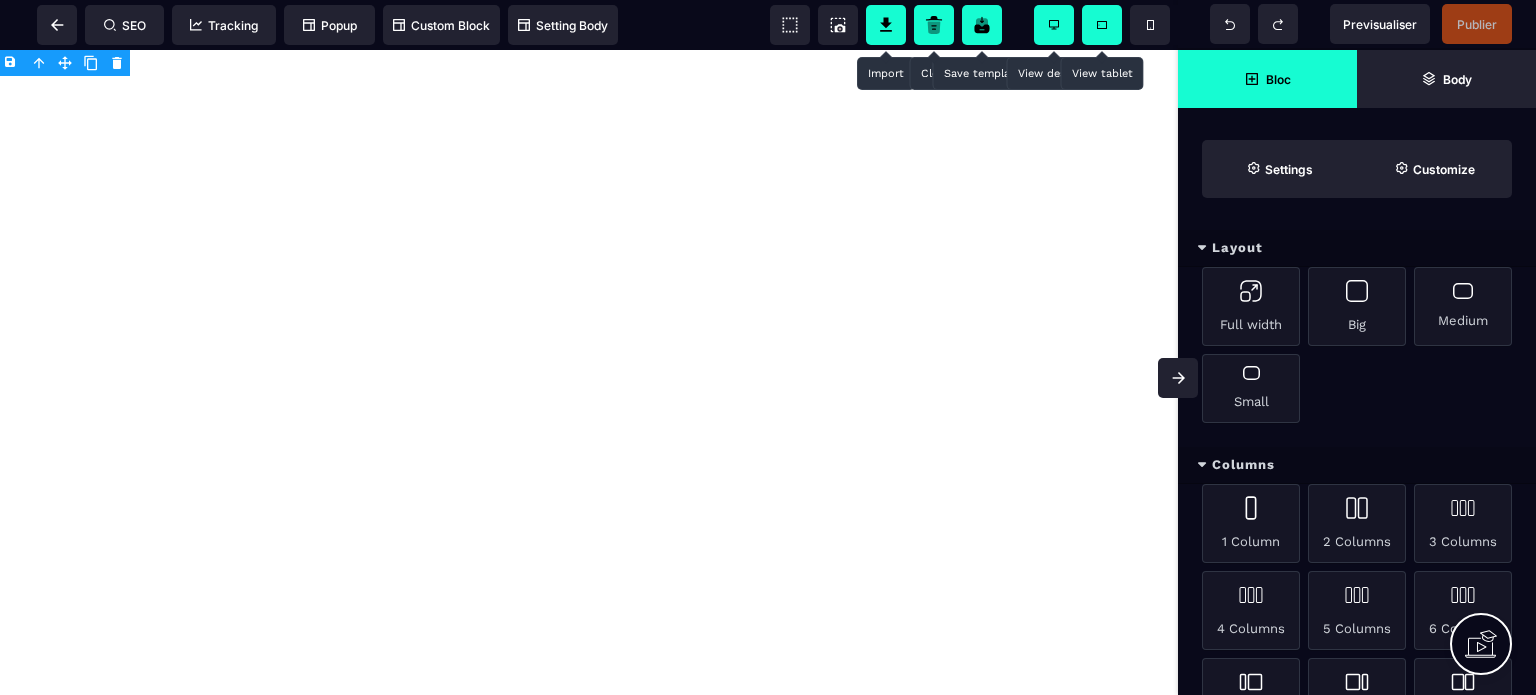click 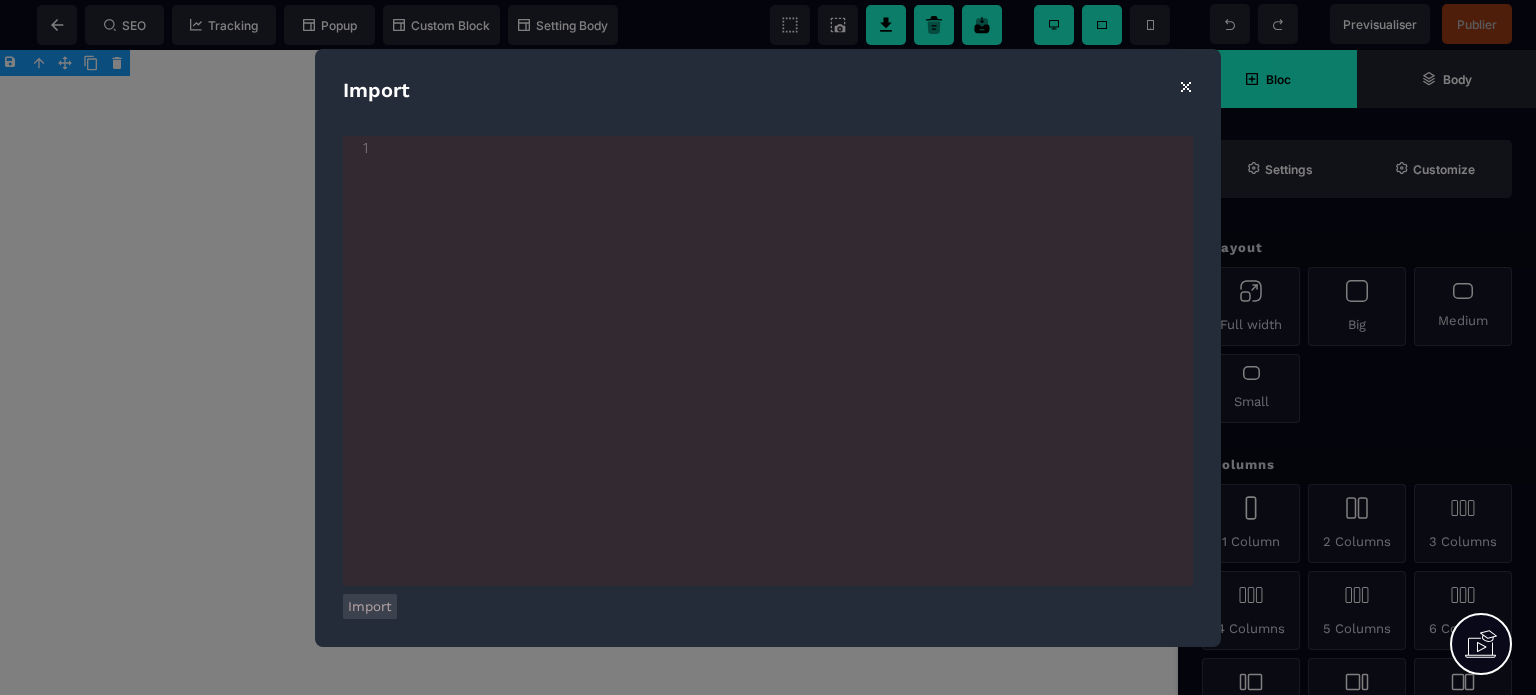 click on "⨯" at bounding box center (1185, 85) 